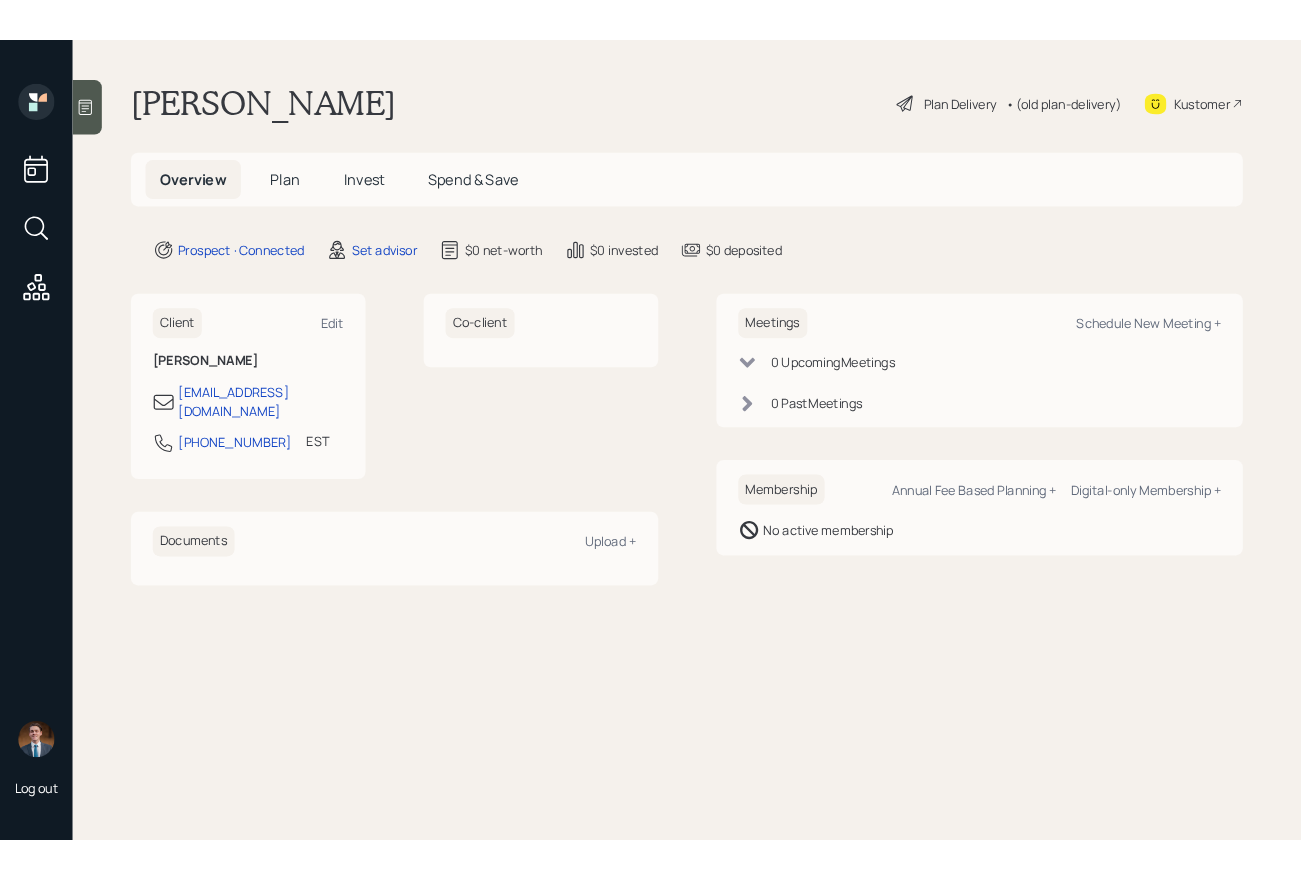 scroll, scrollTop: 0, scrollLeft: 0, axis: both 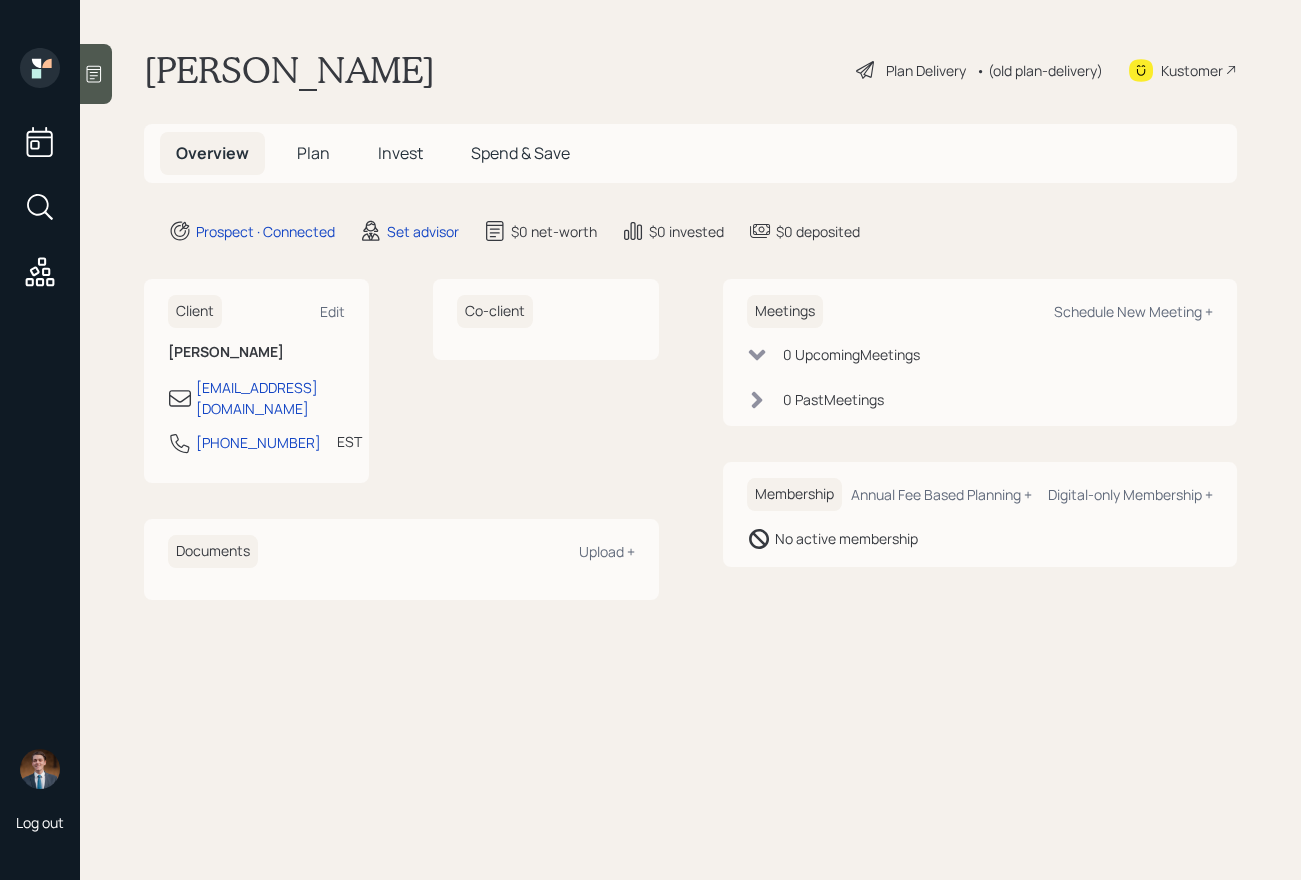click 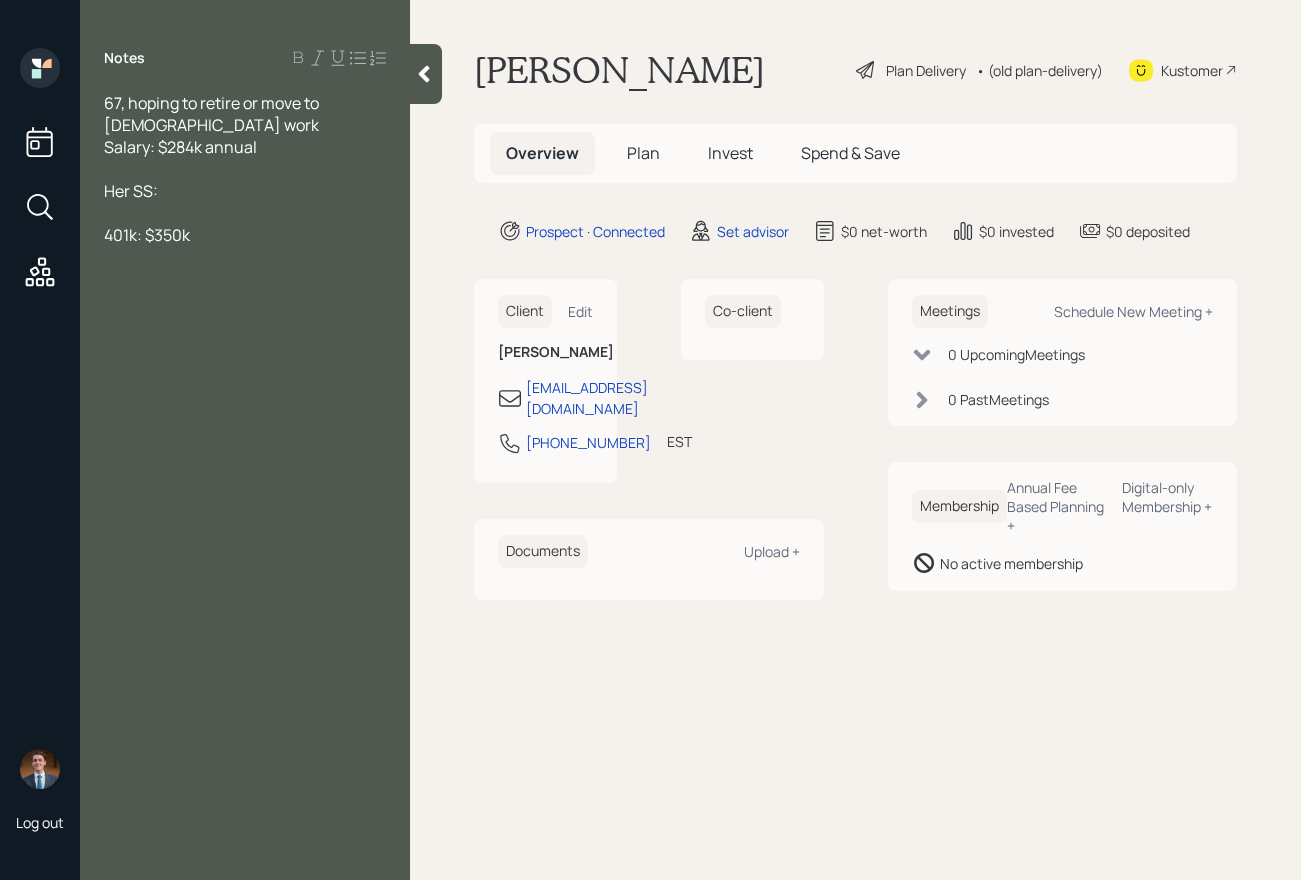 click at bounding box center [245, 169] 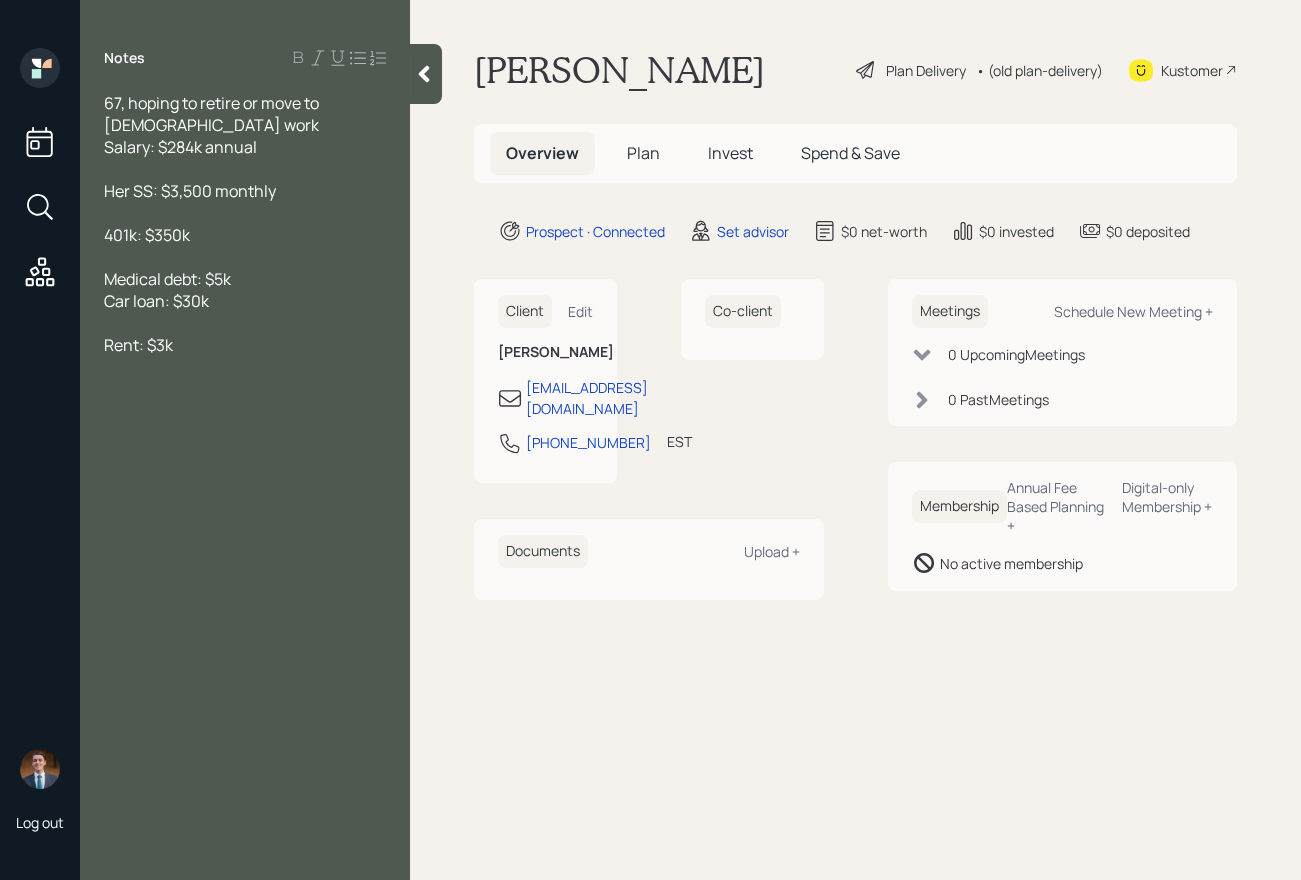 click at bounding box center [245, 257] 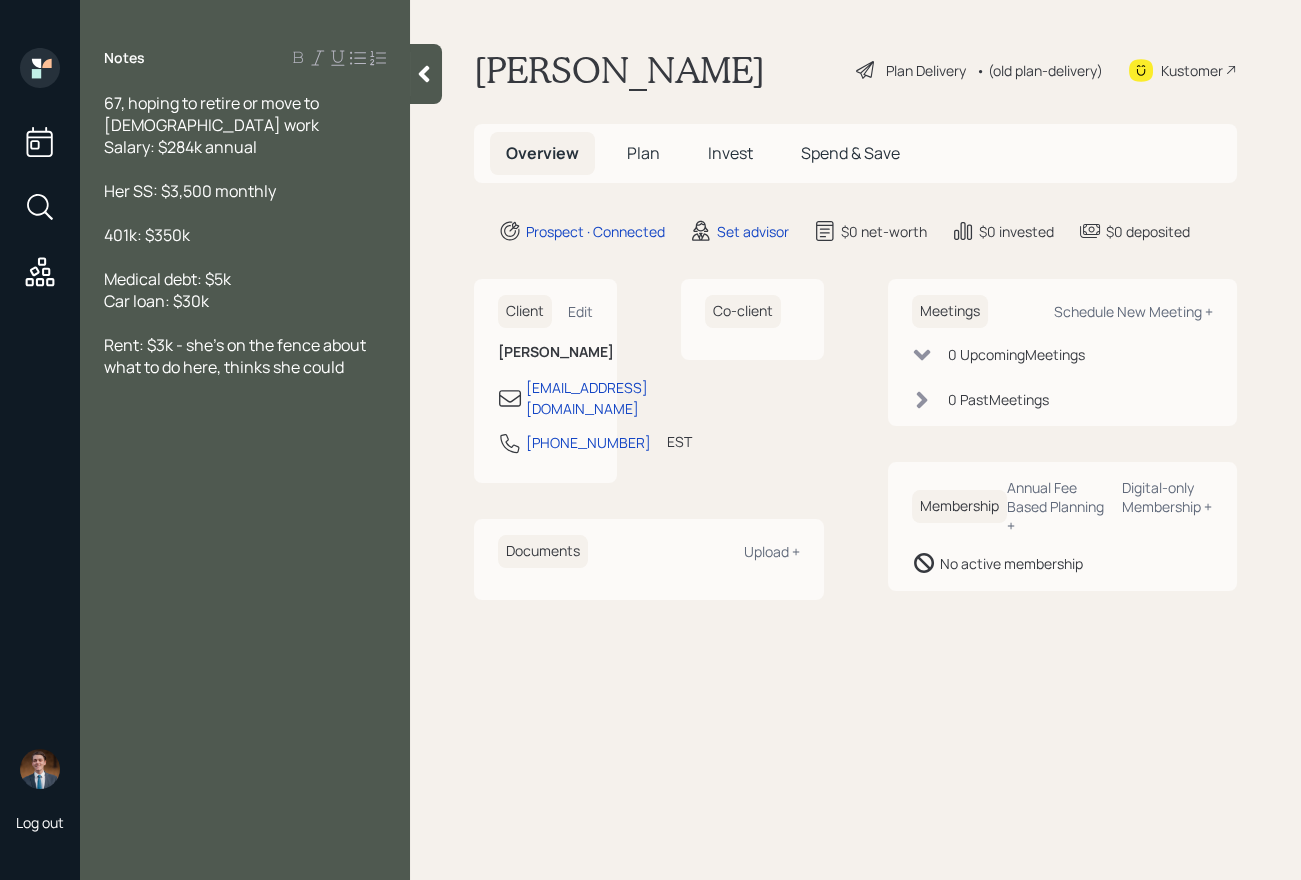 drag, startPoint x: 355, startPoint y: 377, endPoint x: 220, endPoint y: 378, distance: 135.00371 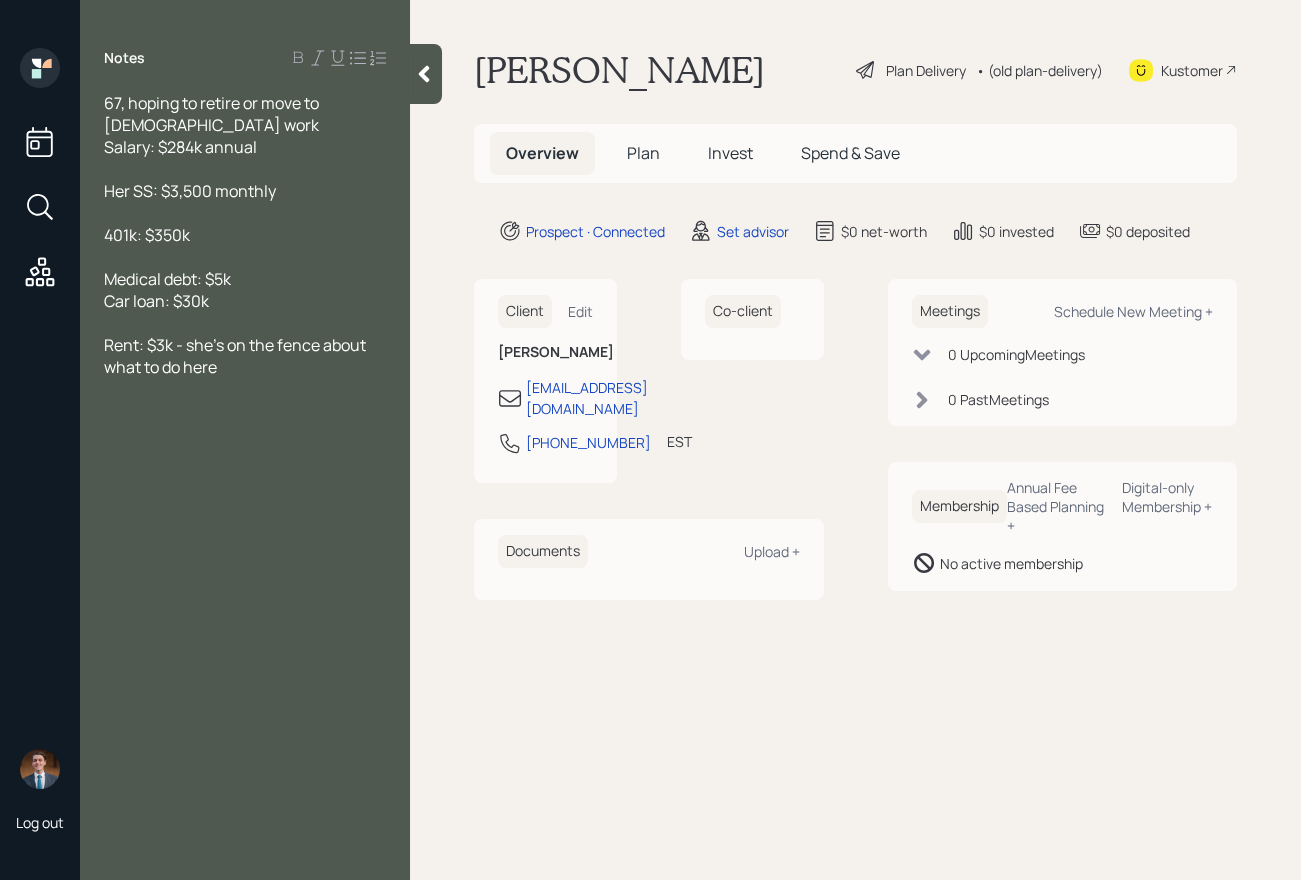 click on "401k: $350k" at bounding box center (245, 235) 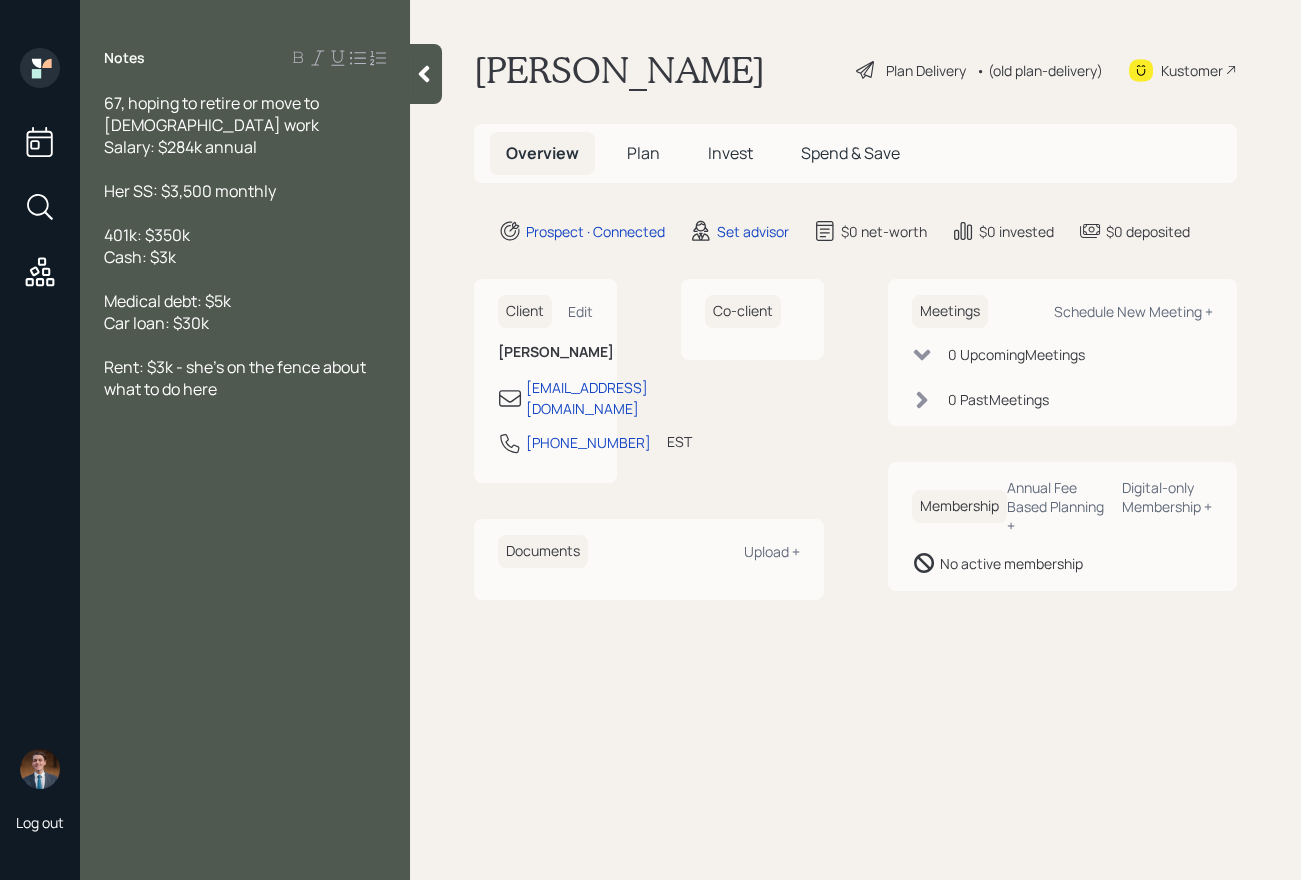click at bounding box center (245, 213) 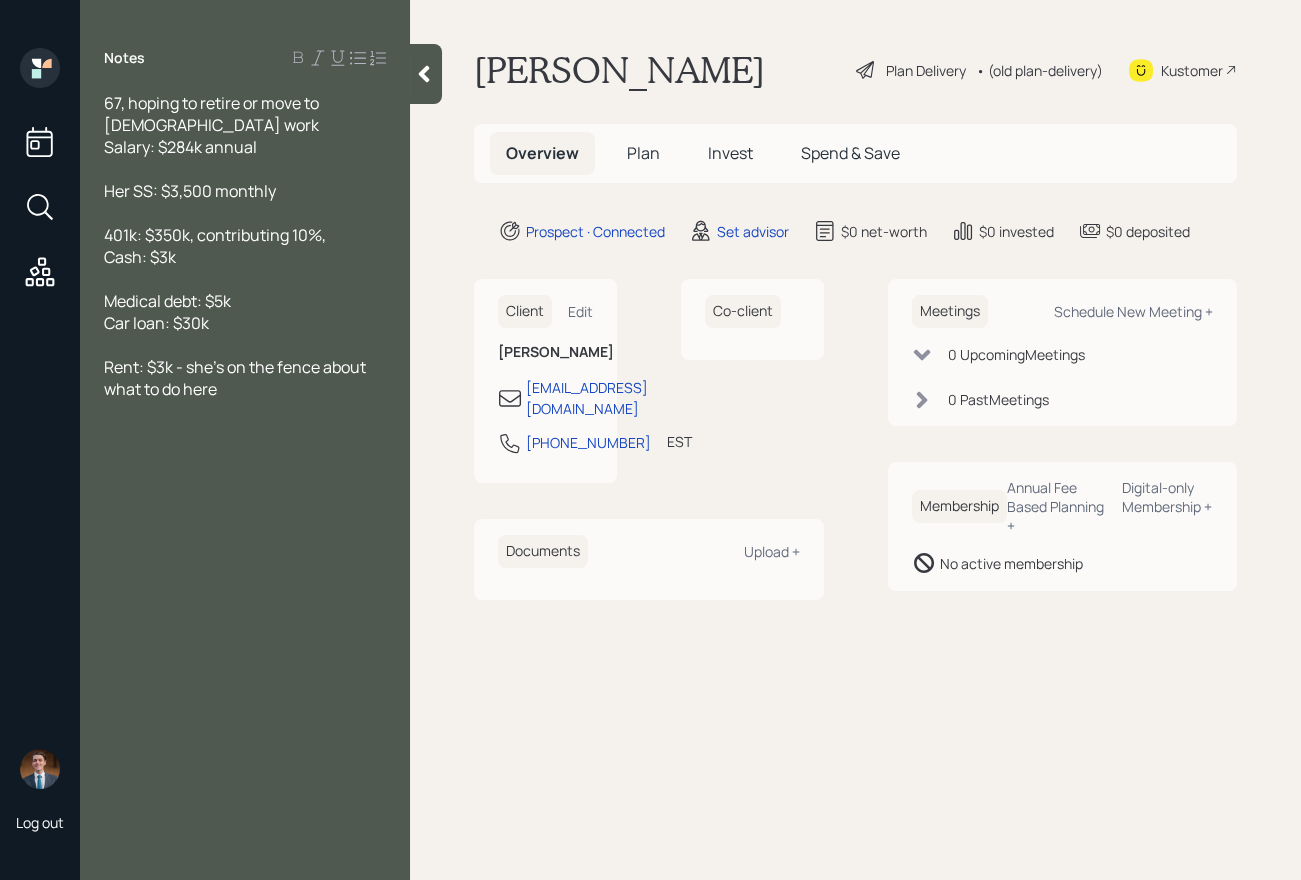 click on "67, hoping to retire or move to [DEMOGRAPHIC_DATA] work
Salary: $284k annual" at bounding box center [245, 125] 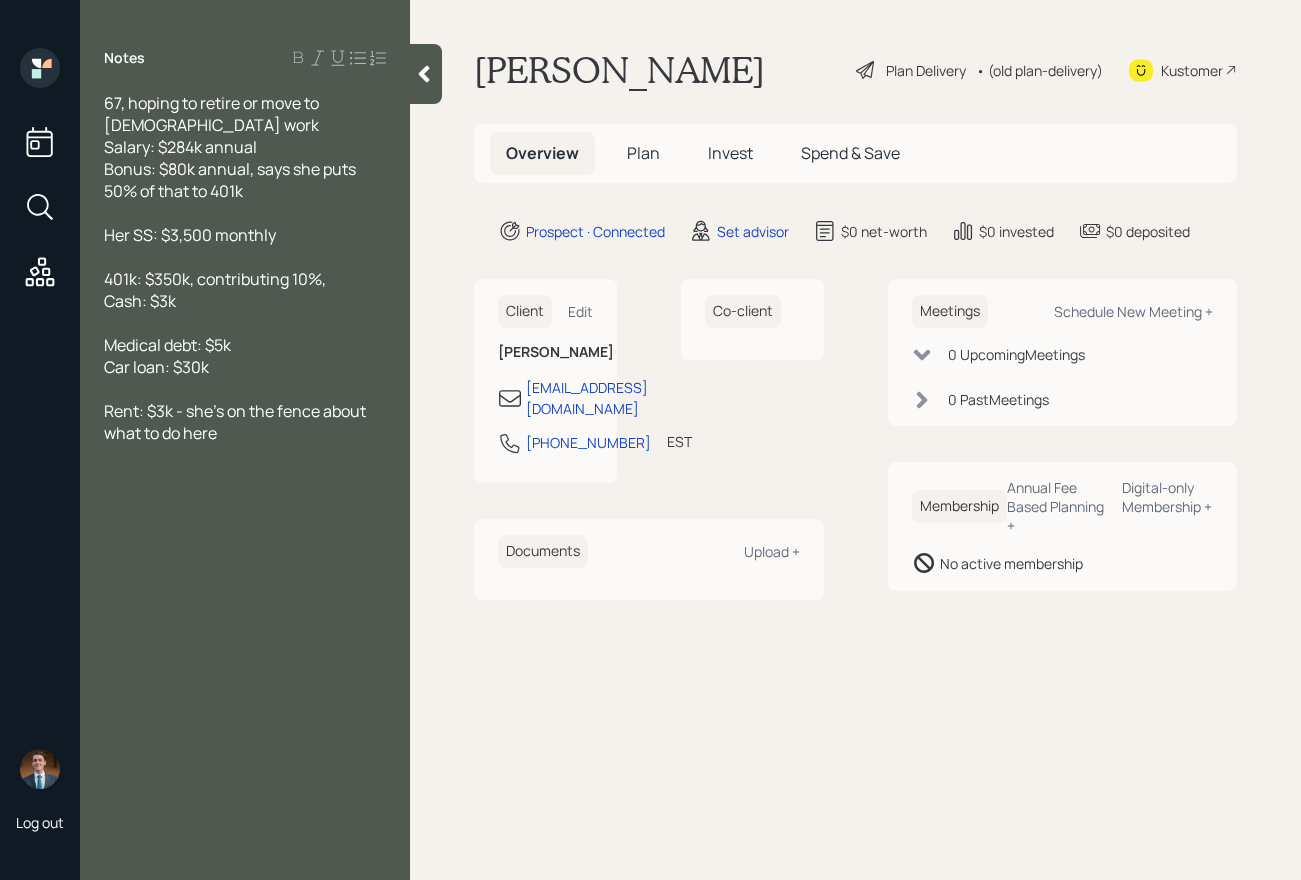 click on "Bonus: $80k annual, says she puts 50% of that to 401k" at bounding box center (245, 180) 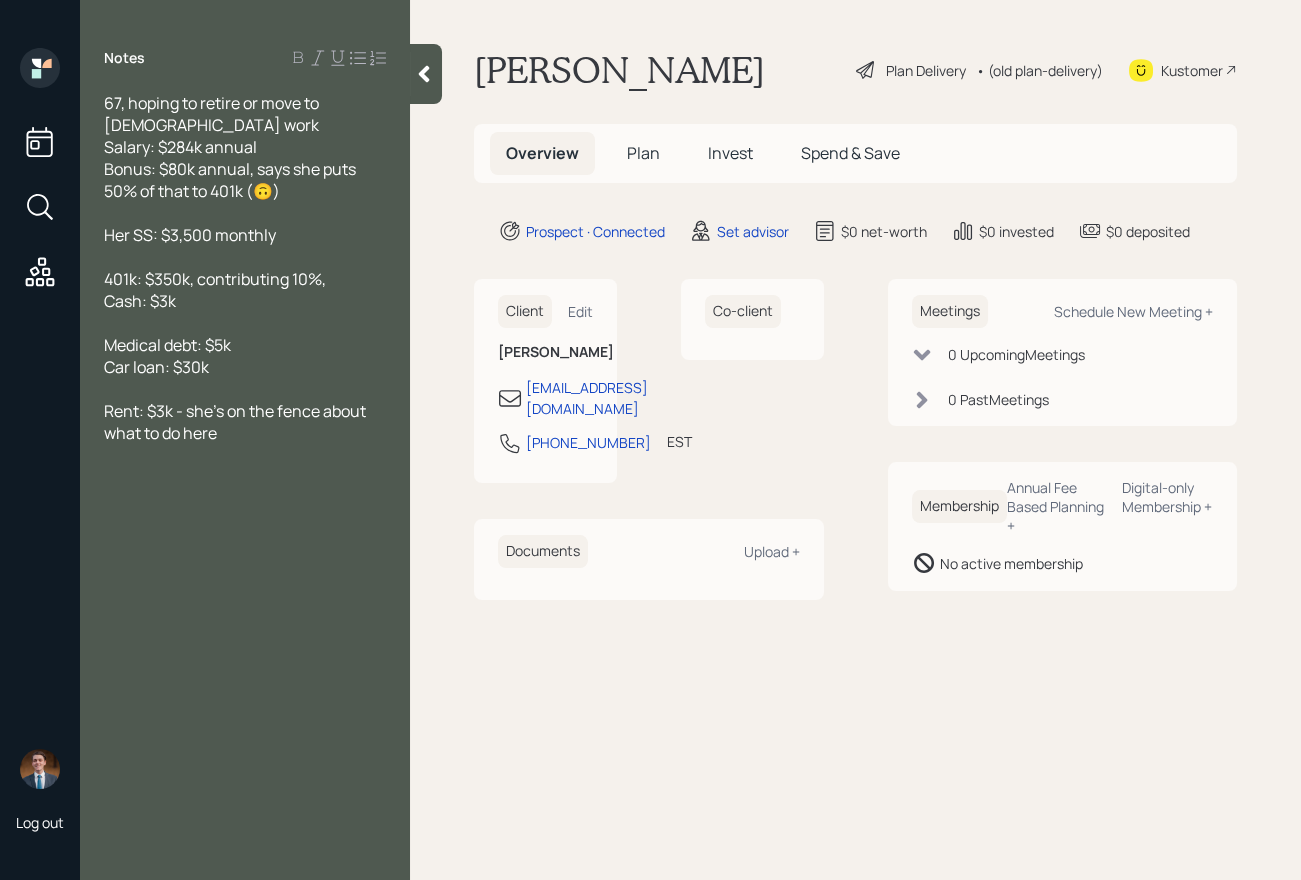 click at bounding box center [245, 323] 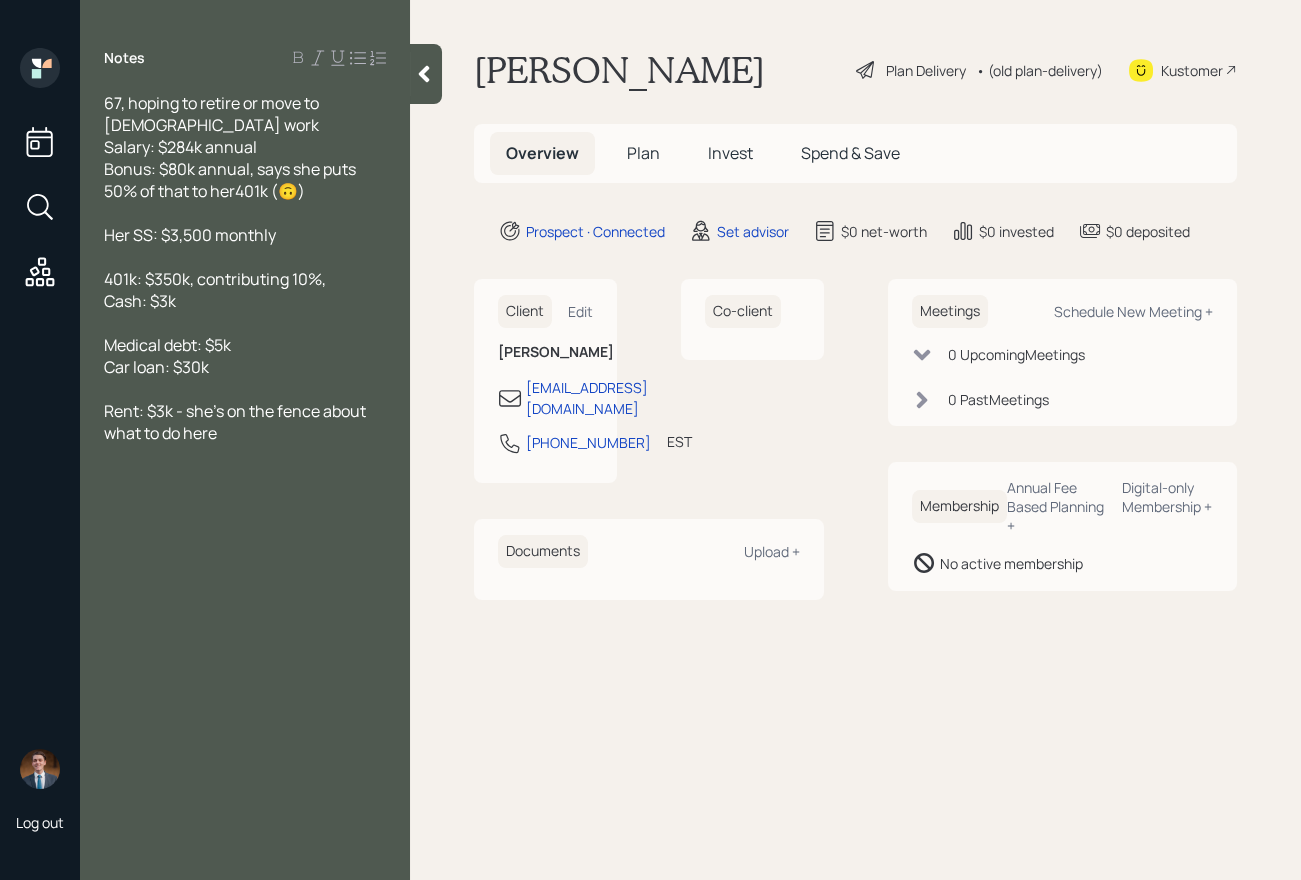 click on "Bonus: $80k annual, says she puts 50% of that to her401k (🙃)" at bounding box center [231, 180] 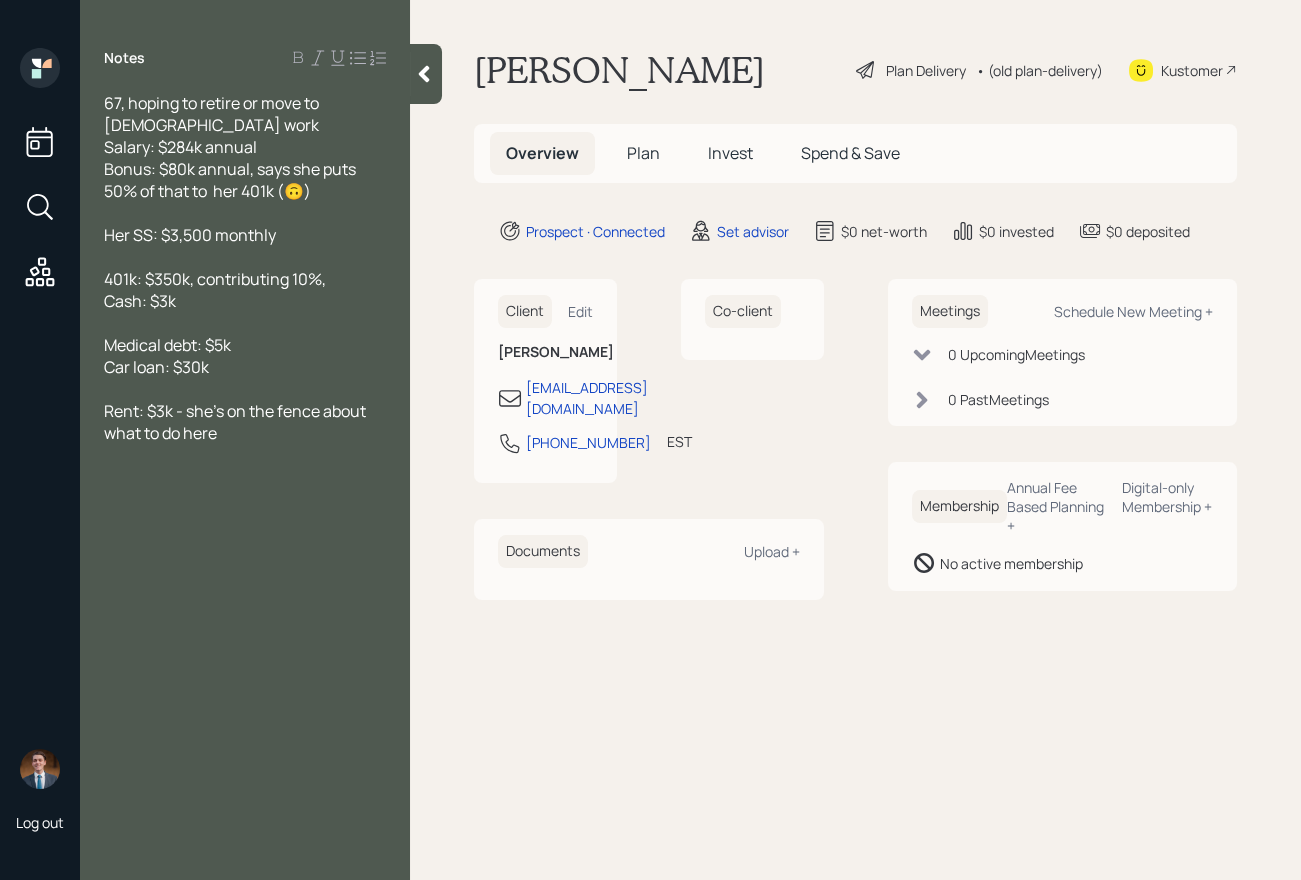 click on "401k: $350k, contributing 10%," at bounding box center [215, 279] 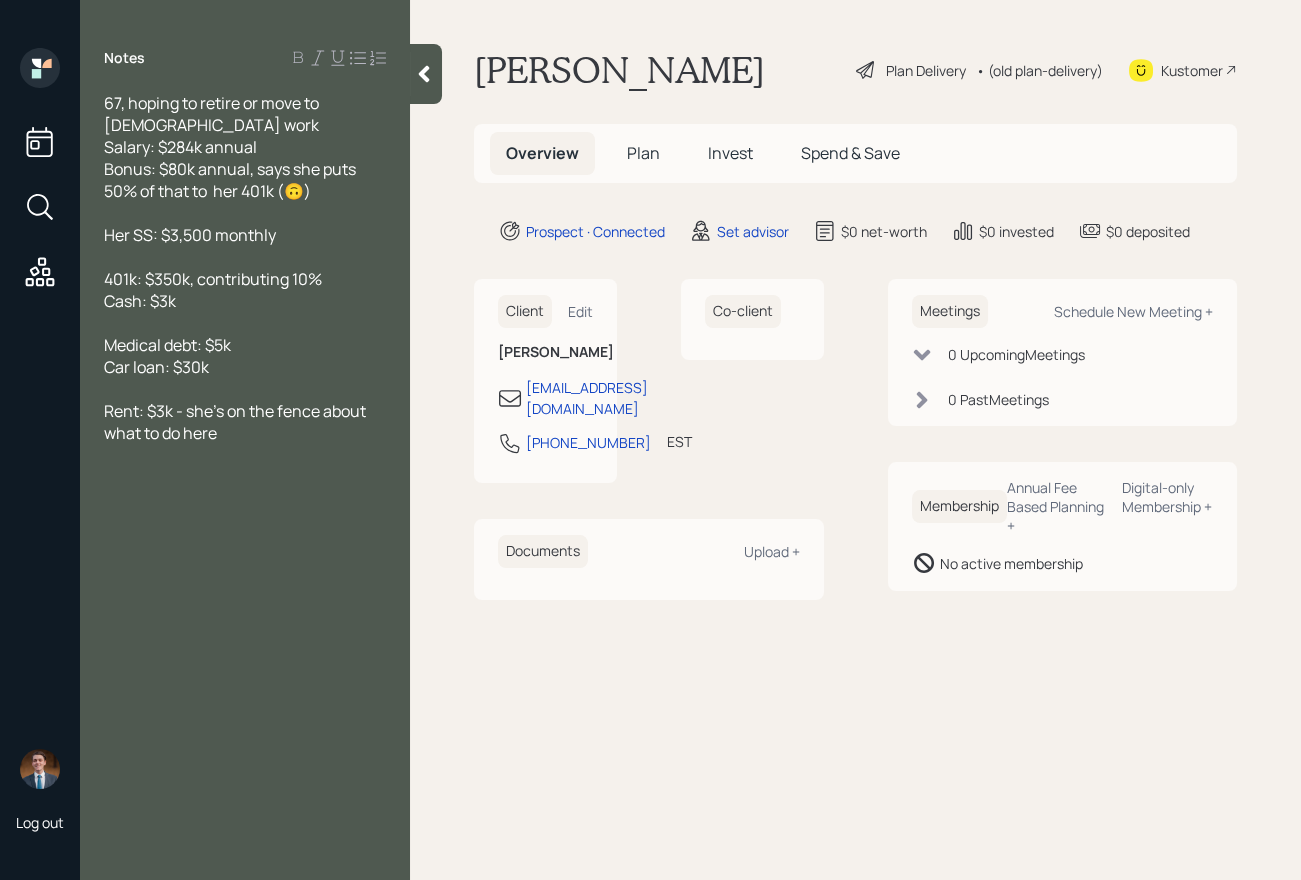 click on "Cash: $3k" at bounding box center [245, 301] 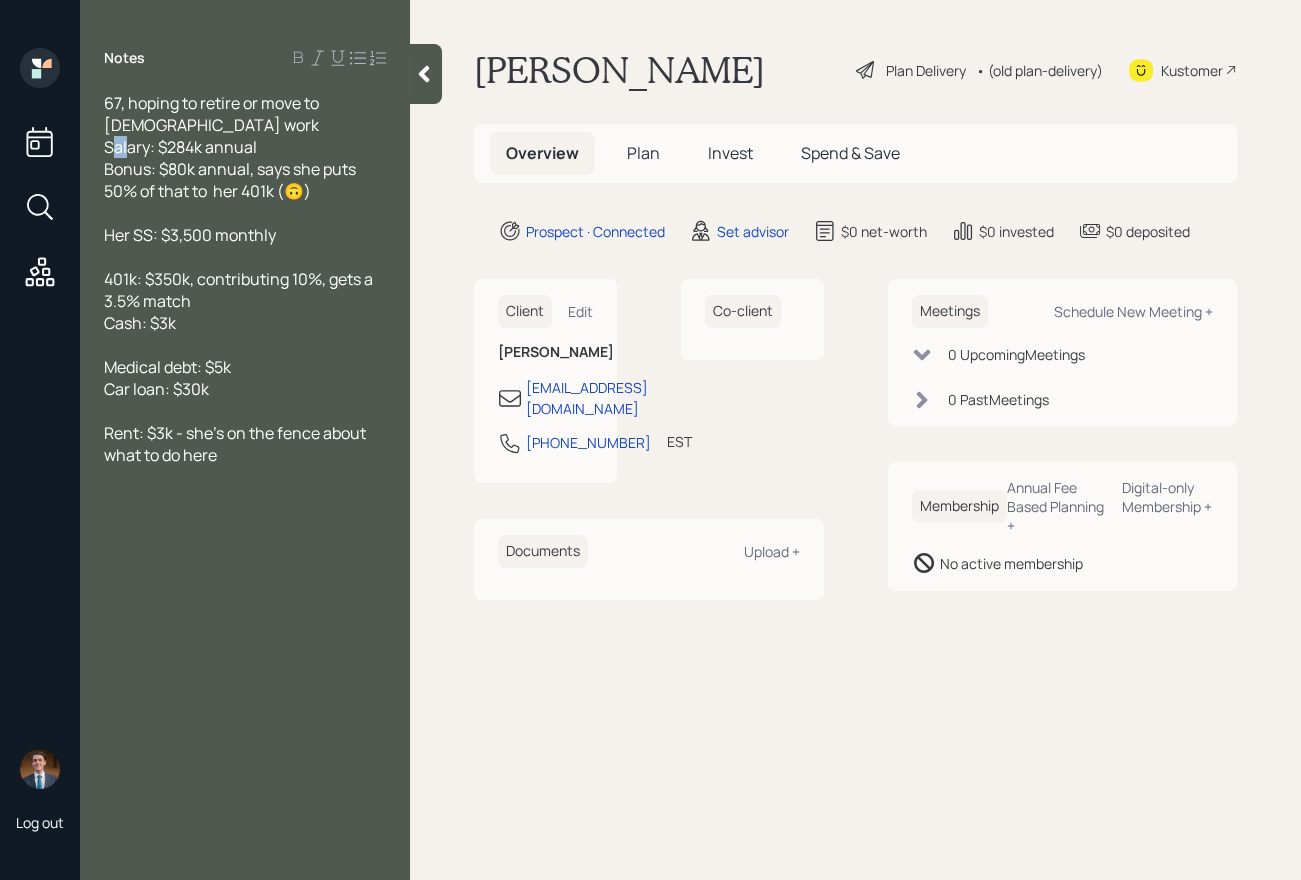 drag, startPoint x: 195, startPoint y: 146, endPoint x: 175, endPoint y: 147, distance: 20.024984 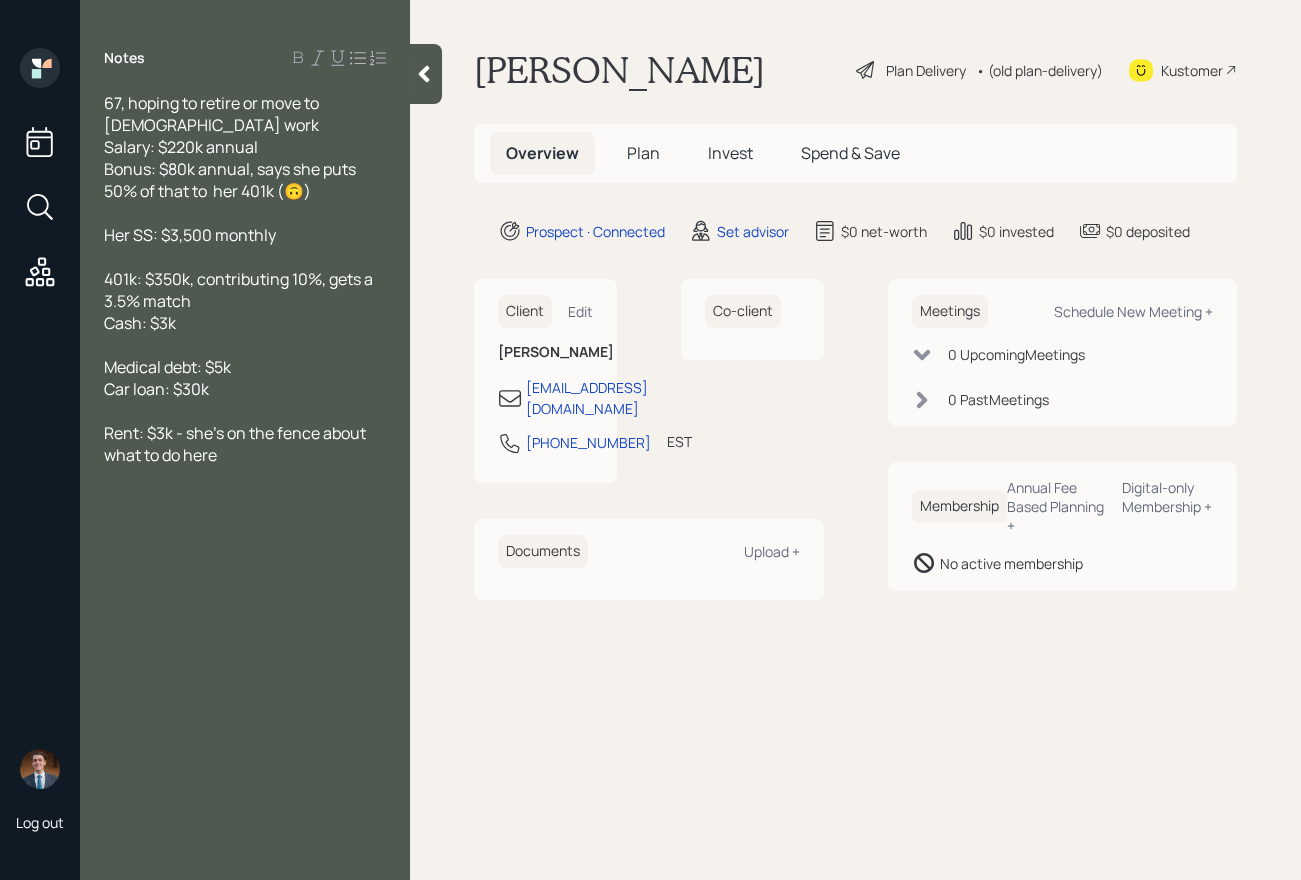 click on "401k: $350k, contributing 10%, gets a 3.5% match" at bounding box center (245, 290) 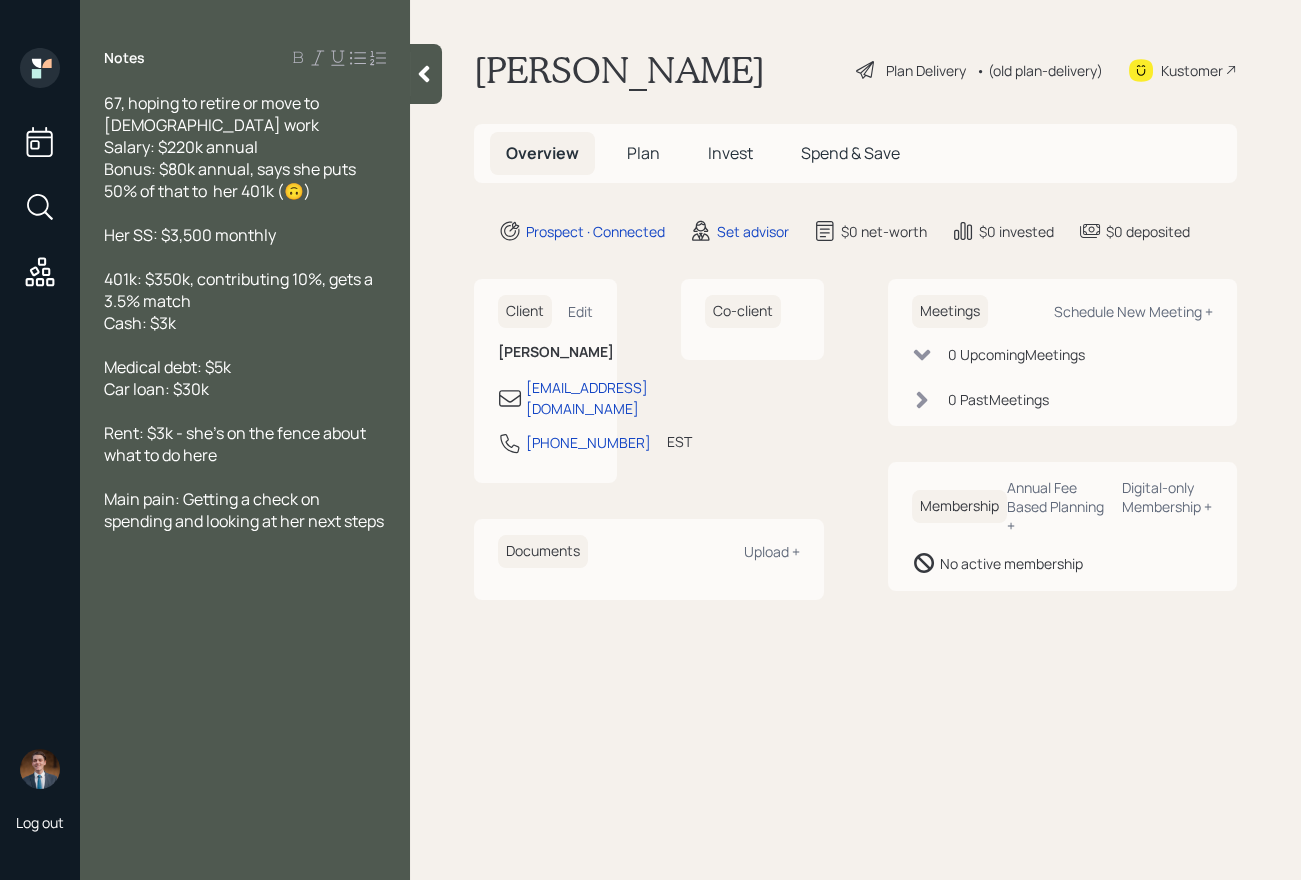 click at bounding box center (426, 74) 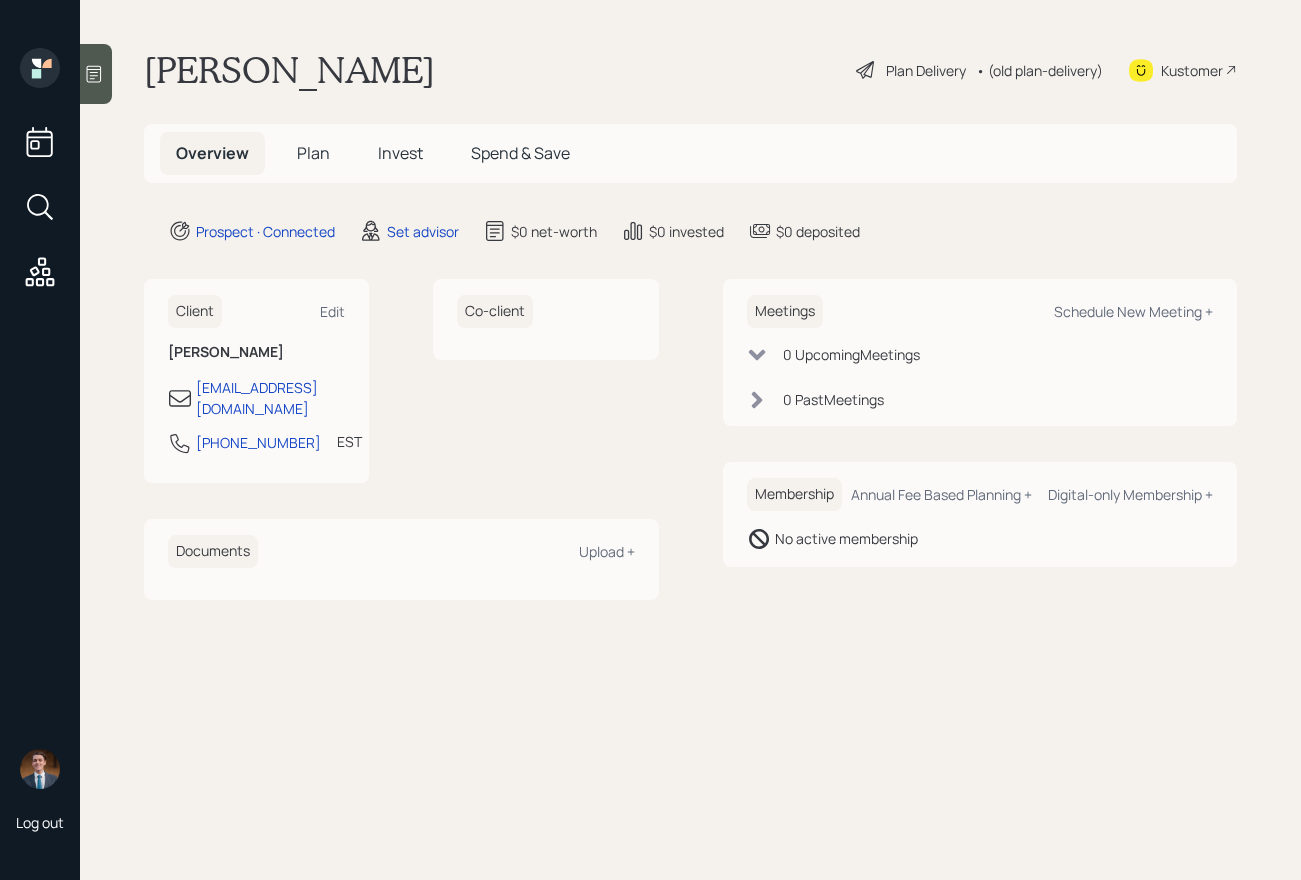 drag, startPoint x: 492, startPoint y: 60, endPoint x: 92, endPoint y: 57, distance: 400.01126 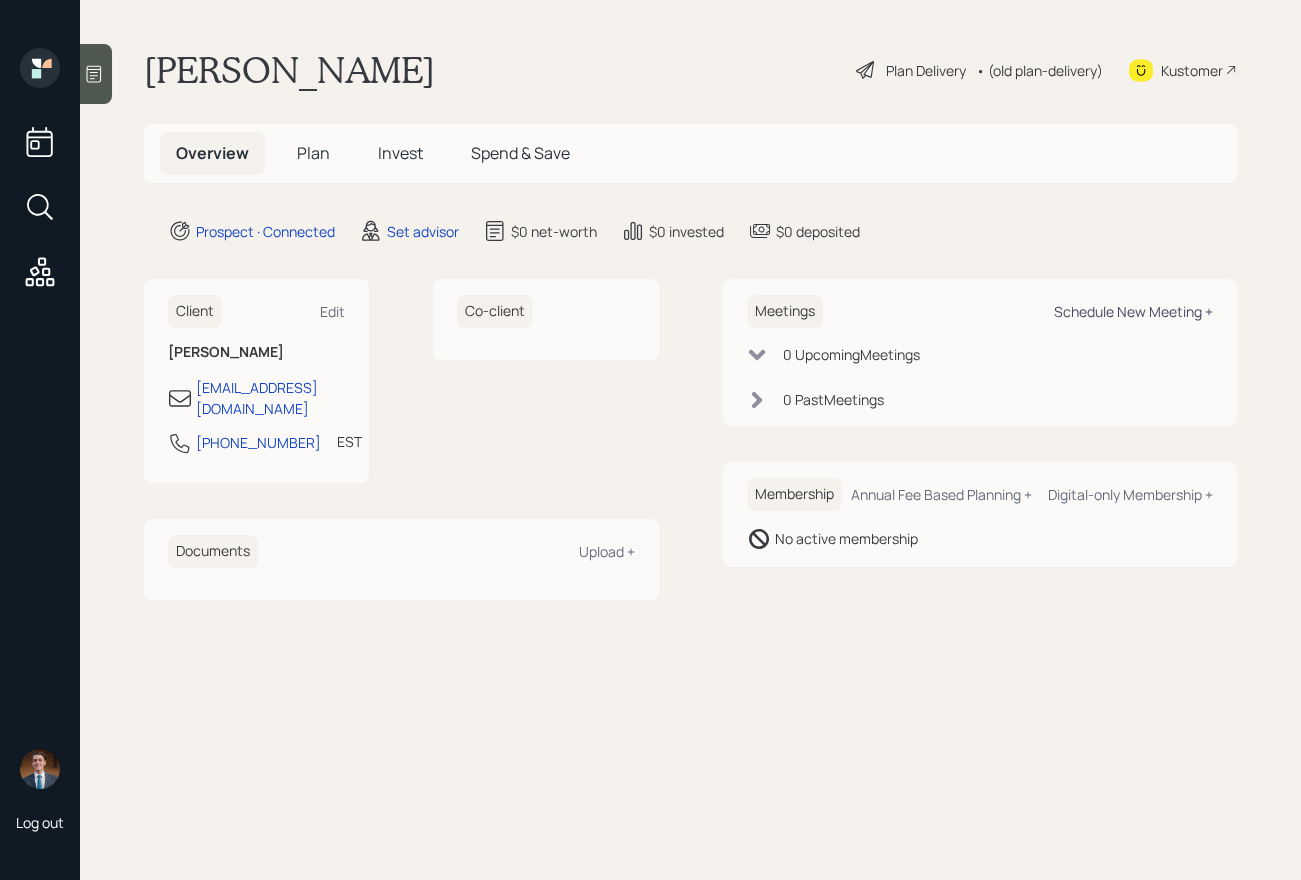click on "Schedule New Meeting +" at bounding box center [1133, 311] 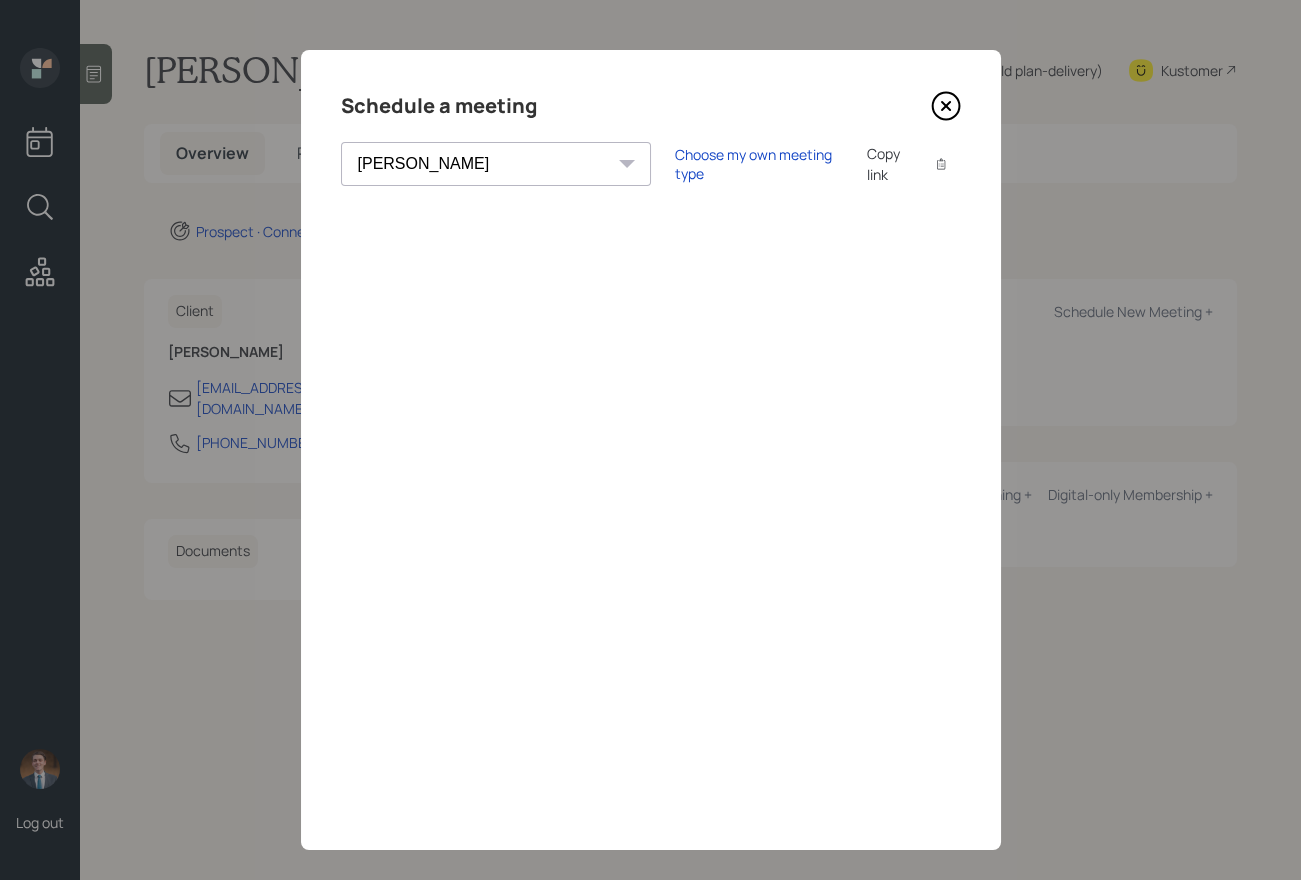 click 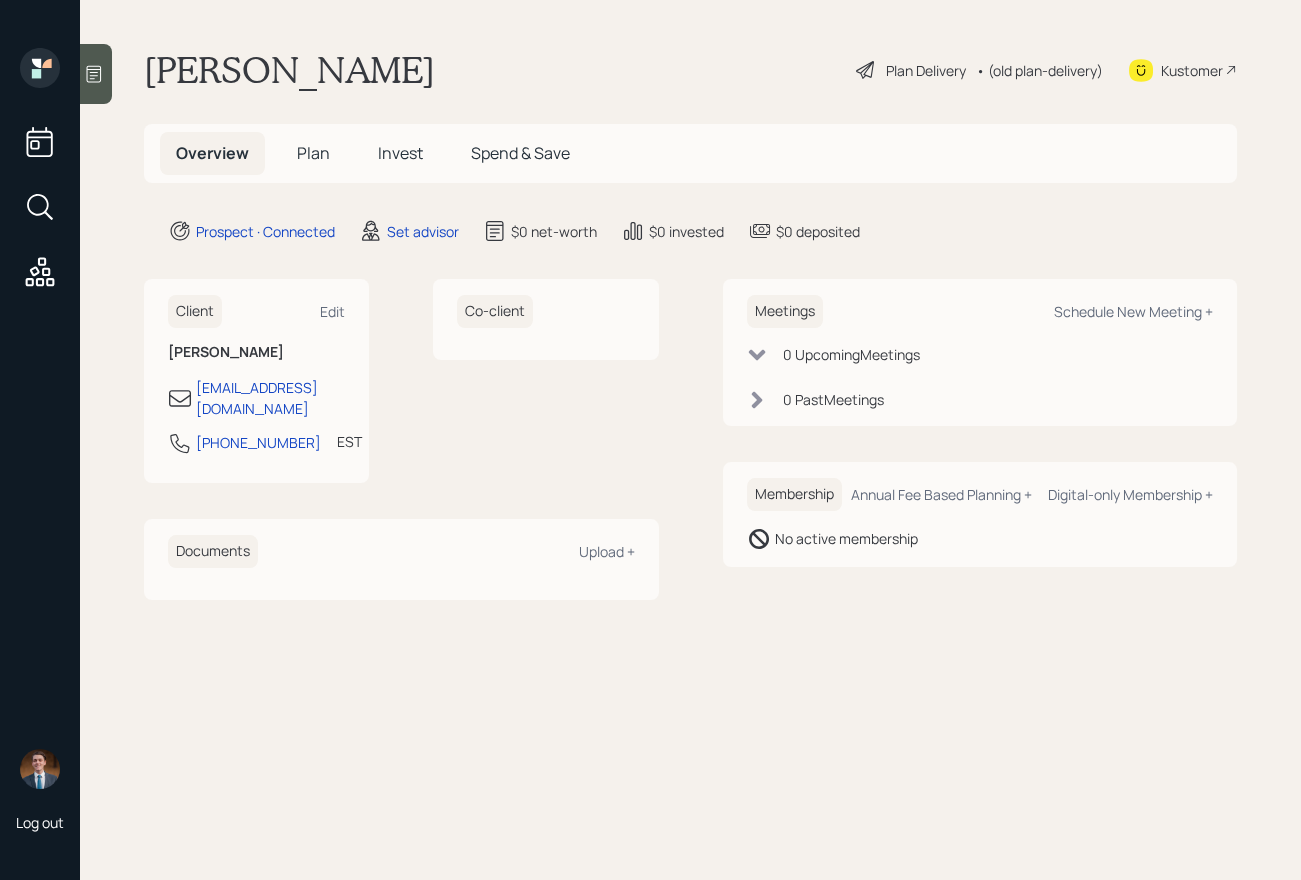 drag, startPoint x: 260, startPoint y: 68, endPoint x: 588, endPoint y: 55, distance: 328.2575 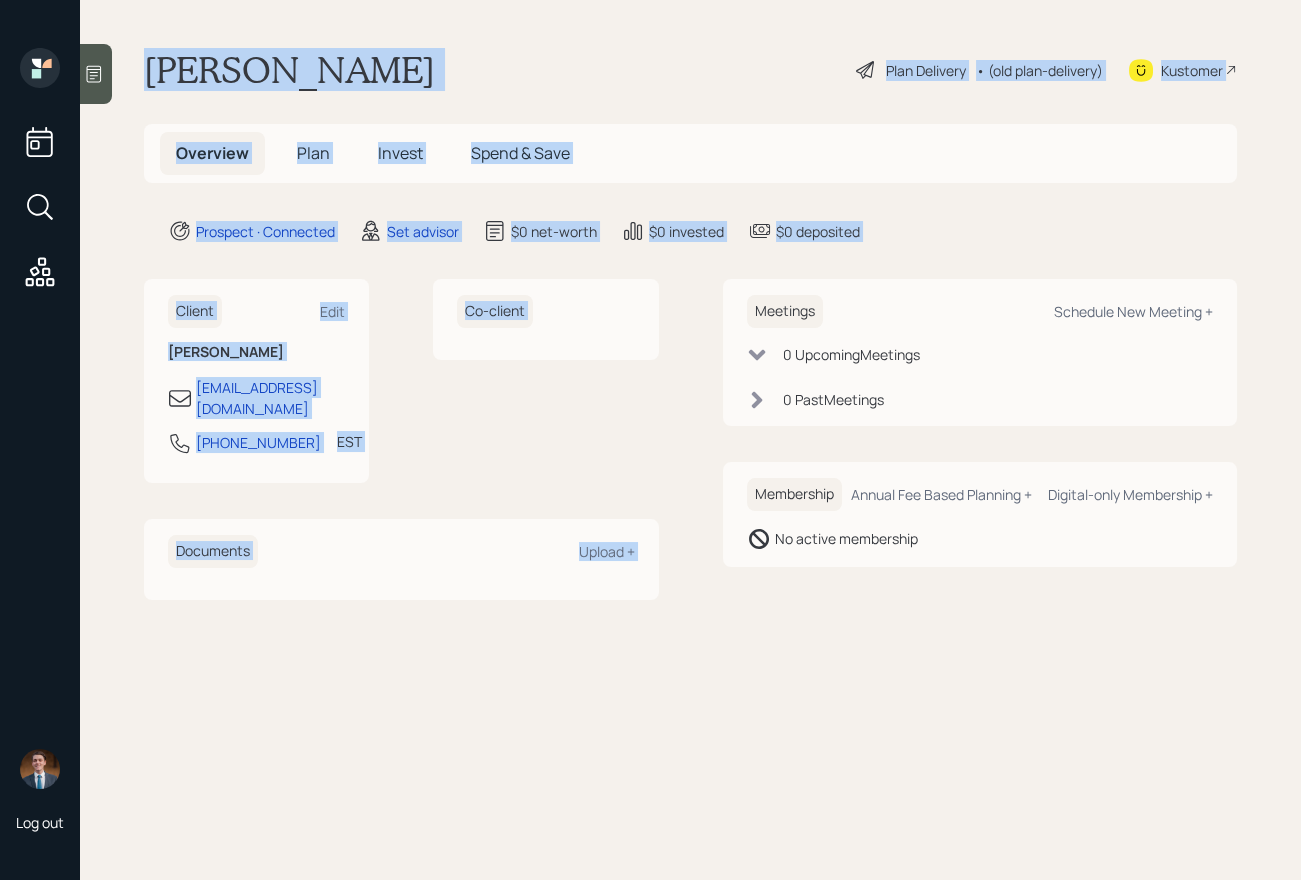 drag, startPoint x: 916, startPoint y: 253, endPoint x: 383, endPoint y: -30, distance: 603.4716 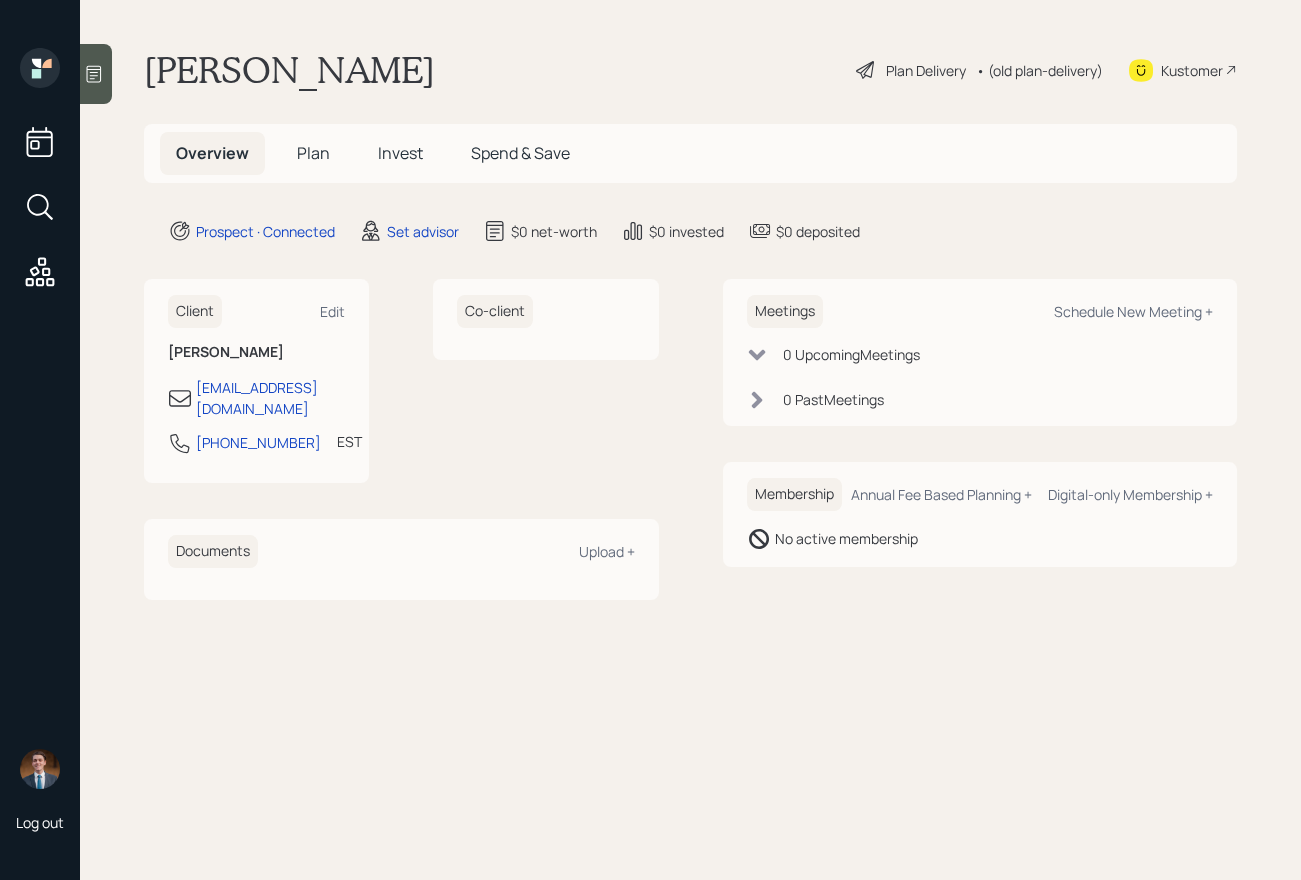 click 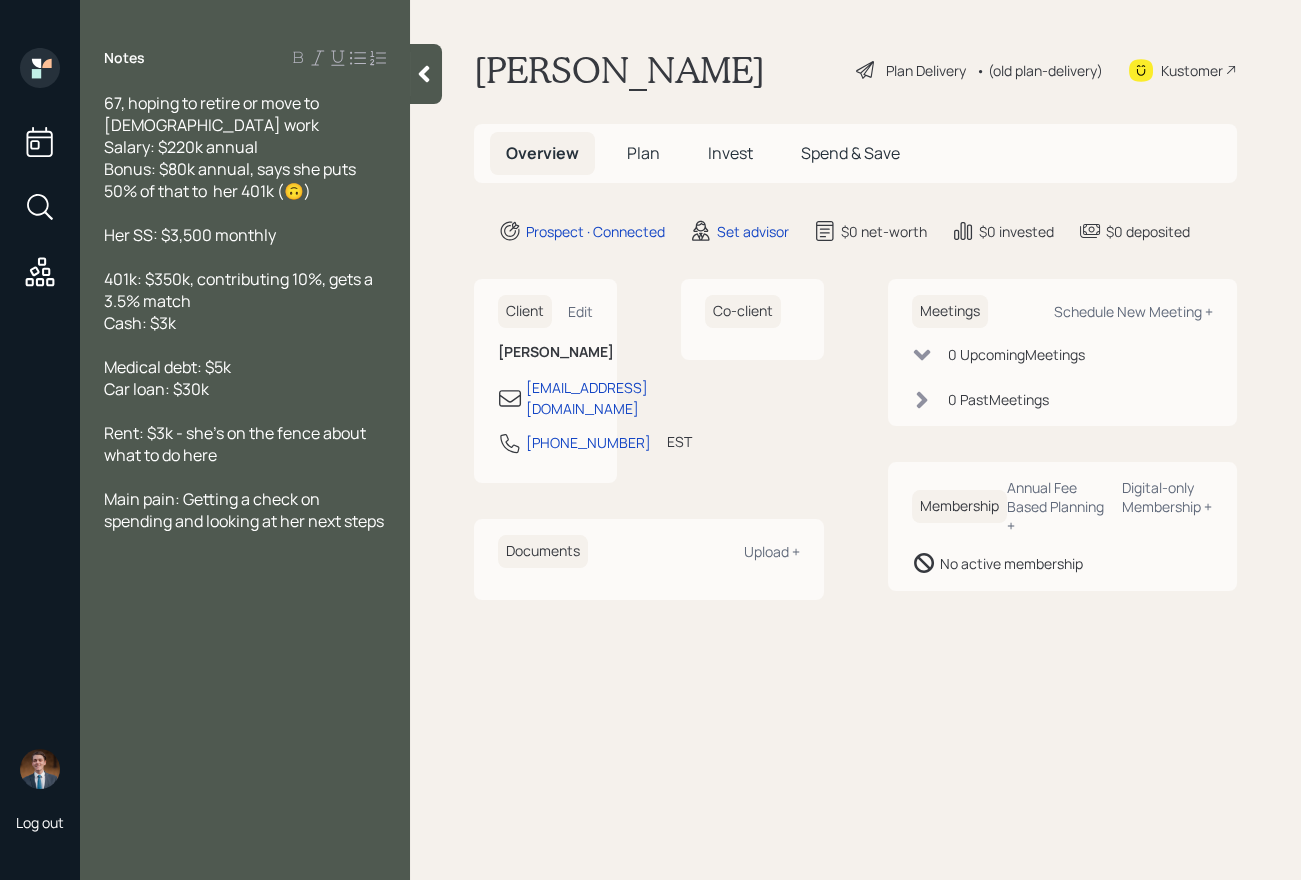 click on "Main pain: Getting a check on spending and looking at her next steps" at bounding box center (244, 510) 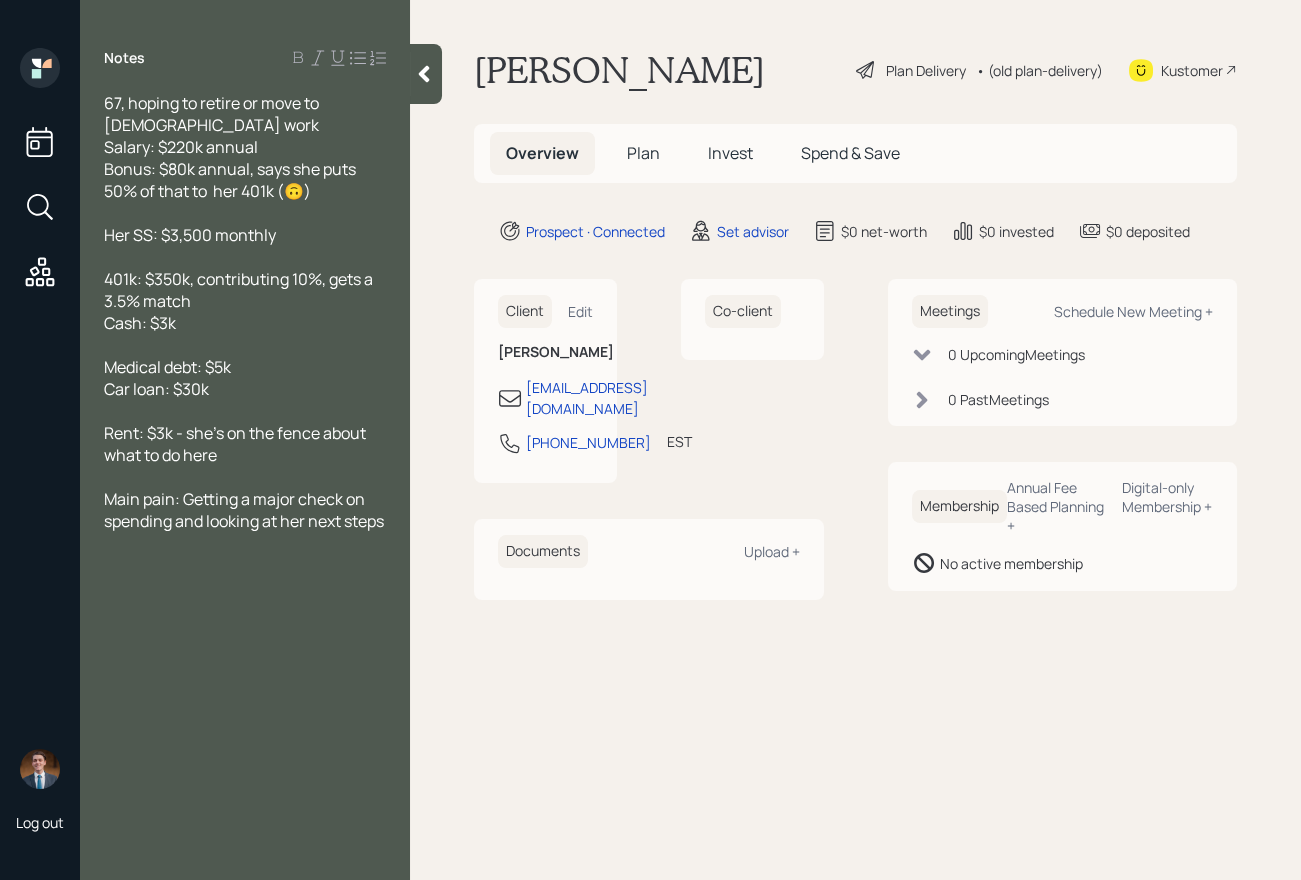 click on "Main pain: Getting a major check on spending and looking at her next steps" at bounding box center (245, 510) 